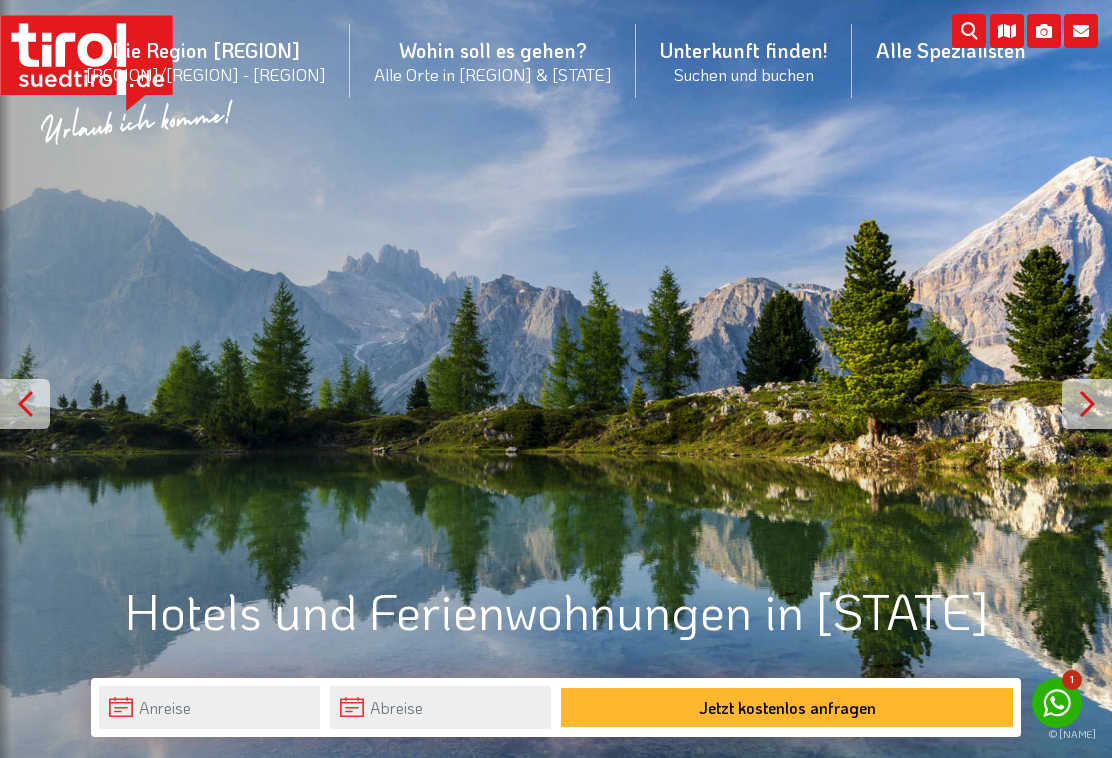 scroll, scrollTop: 0, scrollLeft: 0, axis: both 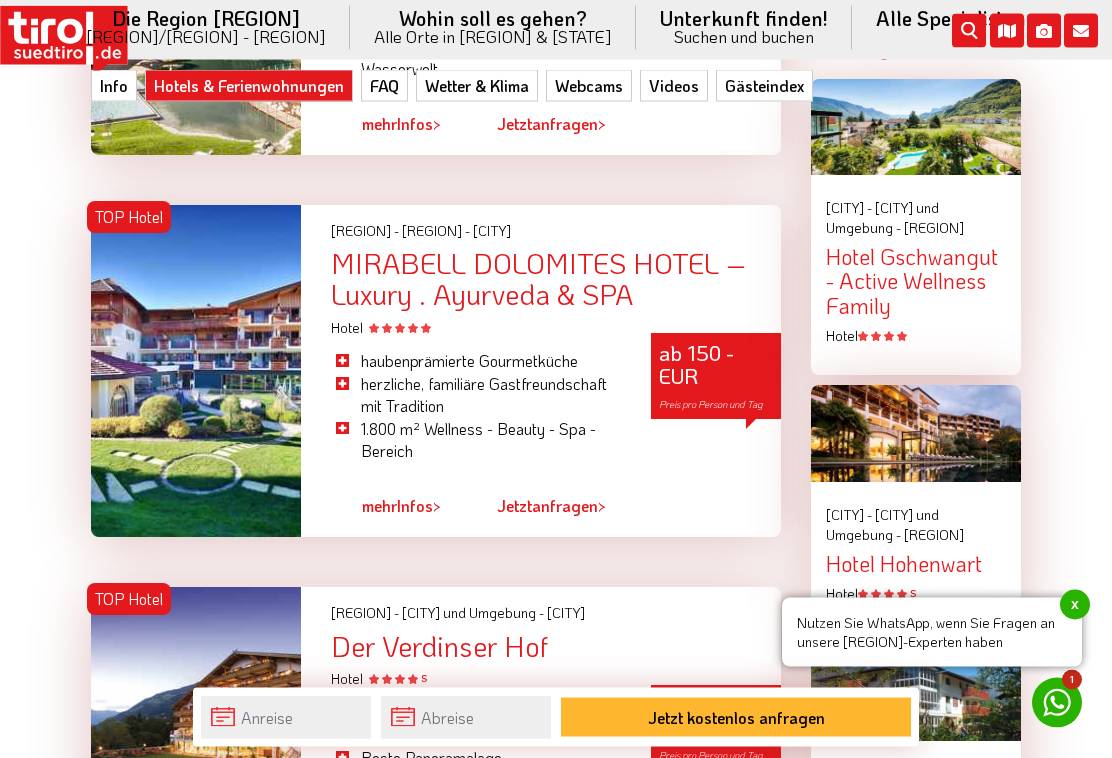 click at bounding box center (916, 128) 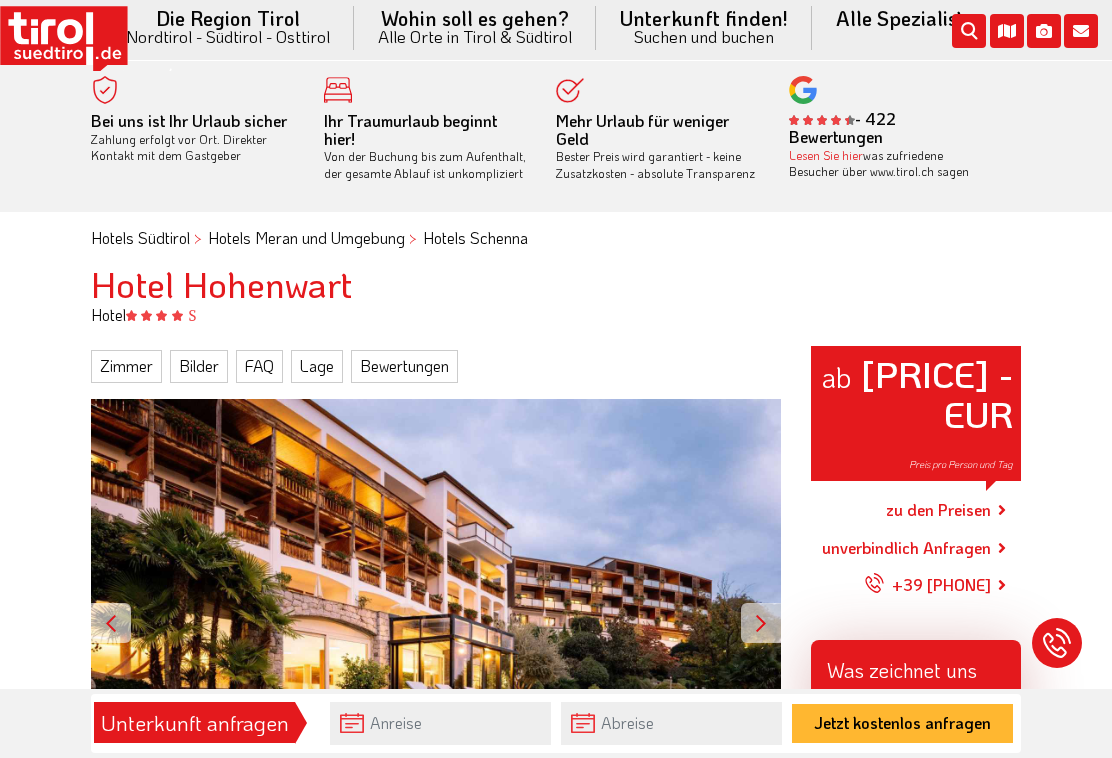 scroll, scrollTop: 0, scrollLeft: 0, axis: both 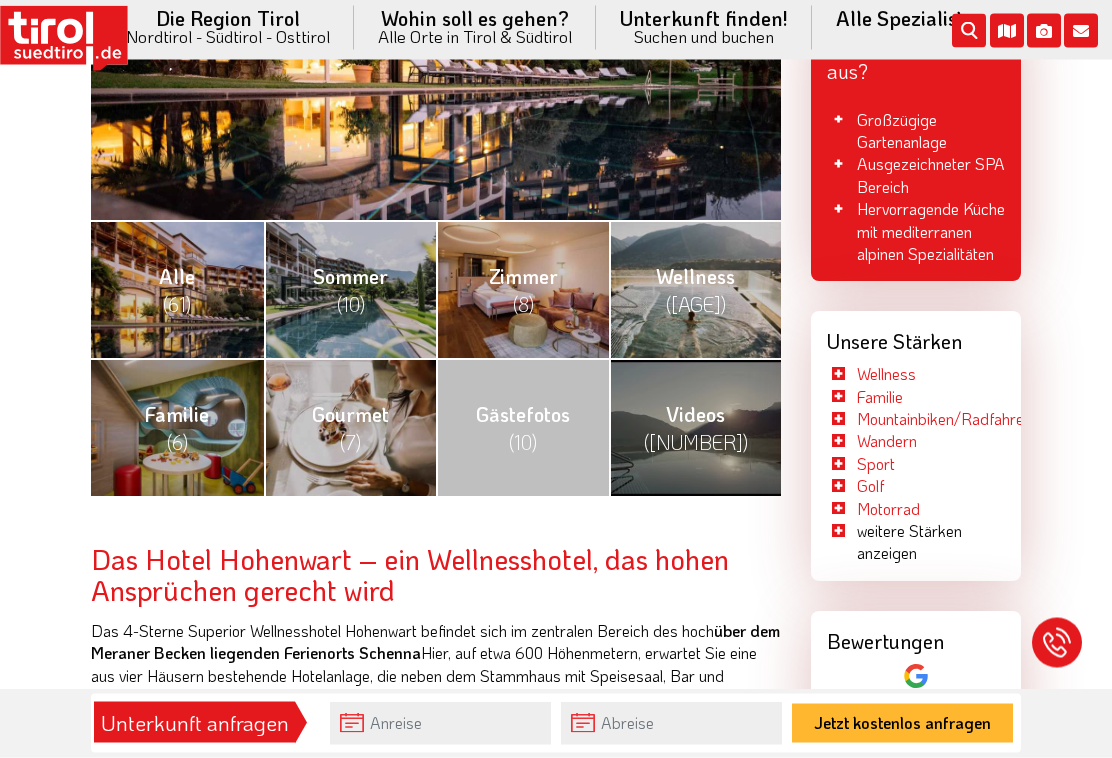 click on "(10)" at bounding box center (523, 443) 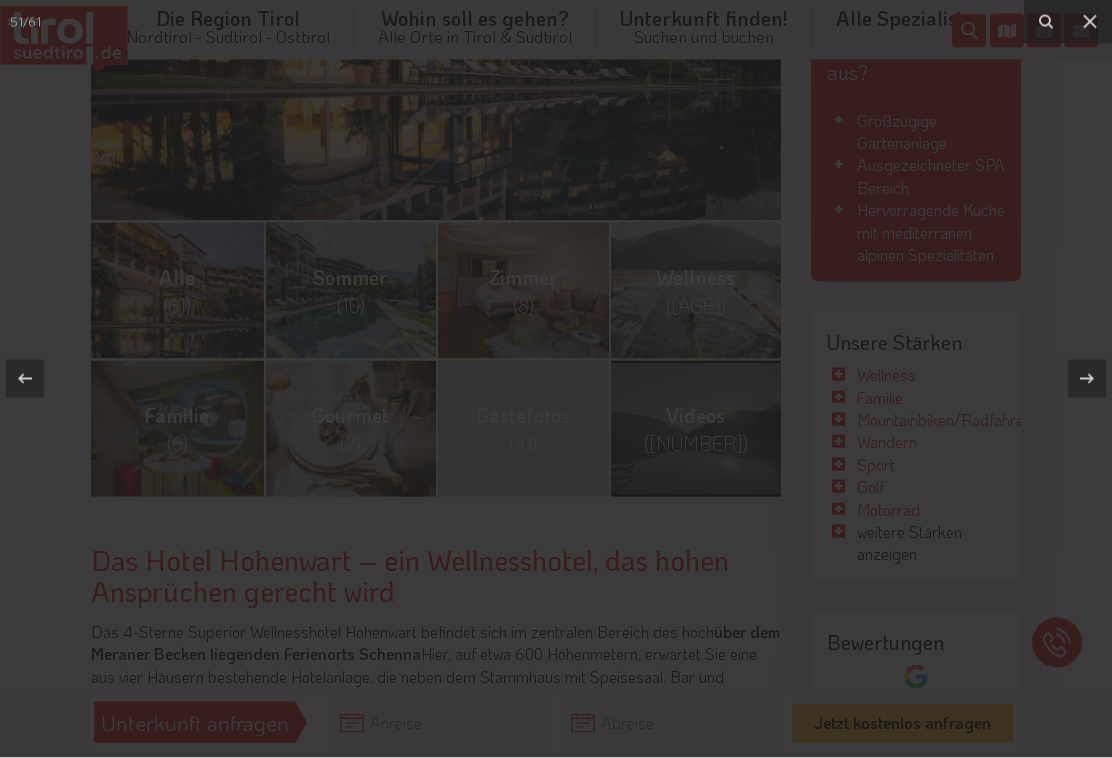 scroll, scrollTop: 627, scrollLeft: 0, axis: vertical 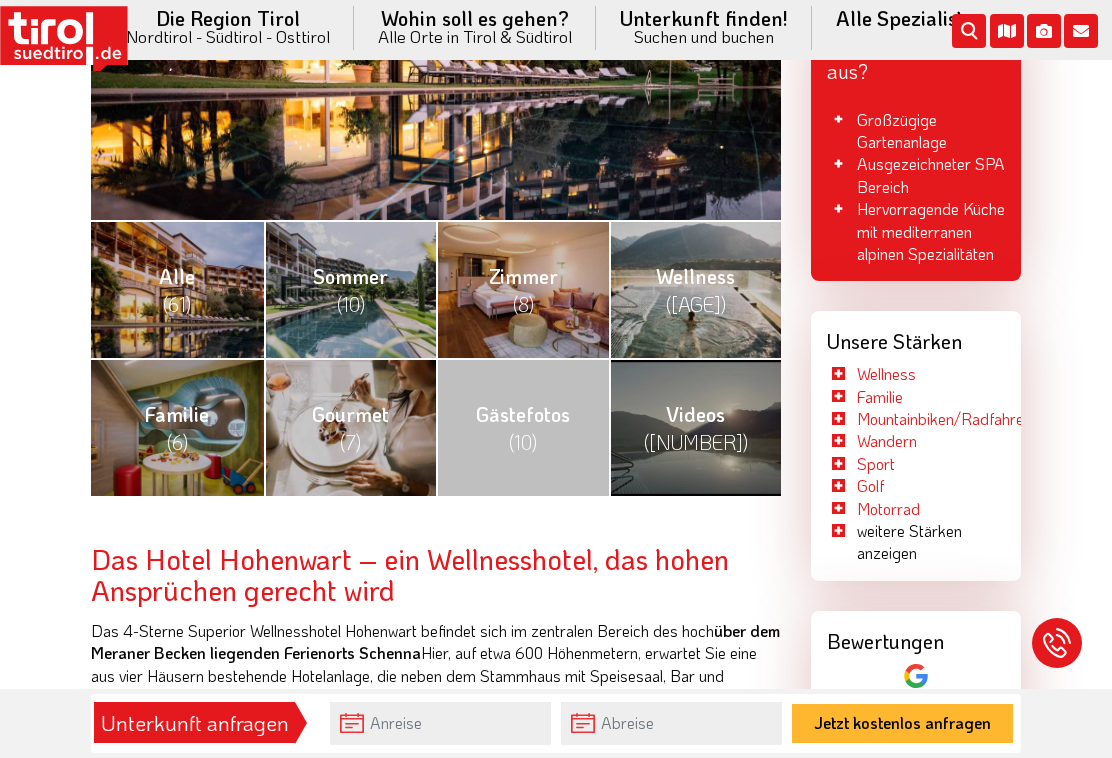 click on "Gästefotos ([NUMBER])" at bounding box center [523, 428] 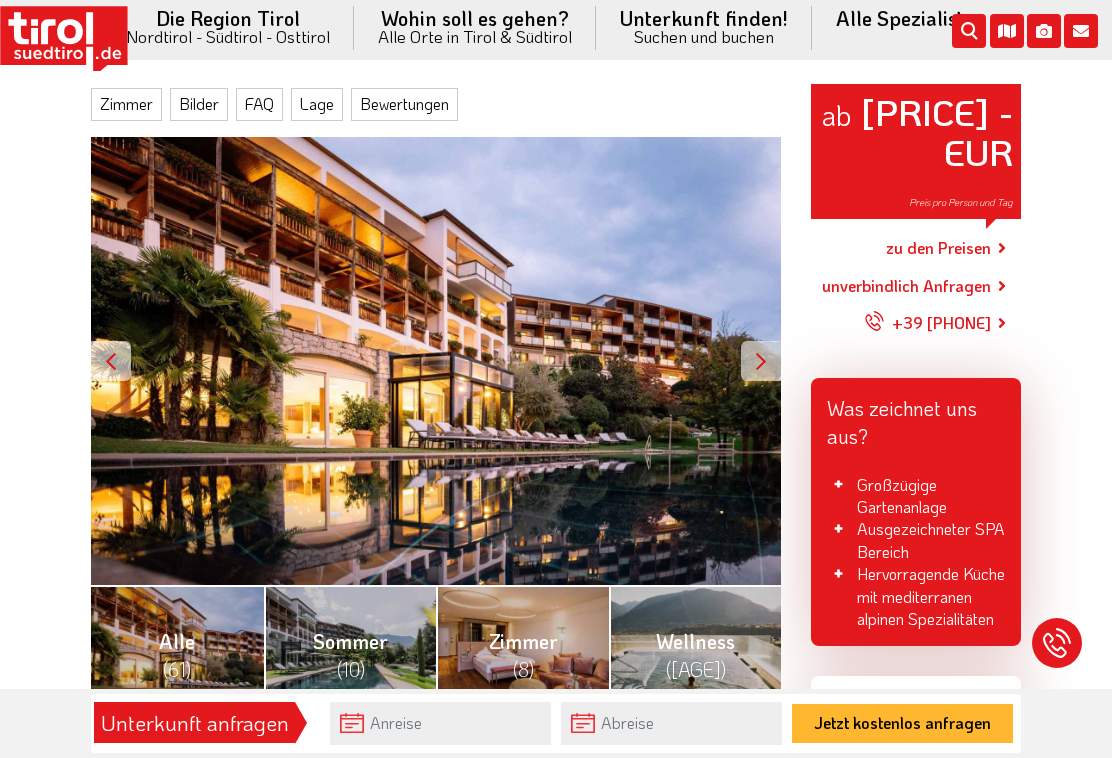scroll, scrollTop: 257, scrollLeft: 0, axis: vertical 